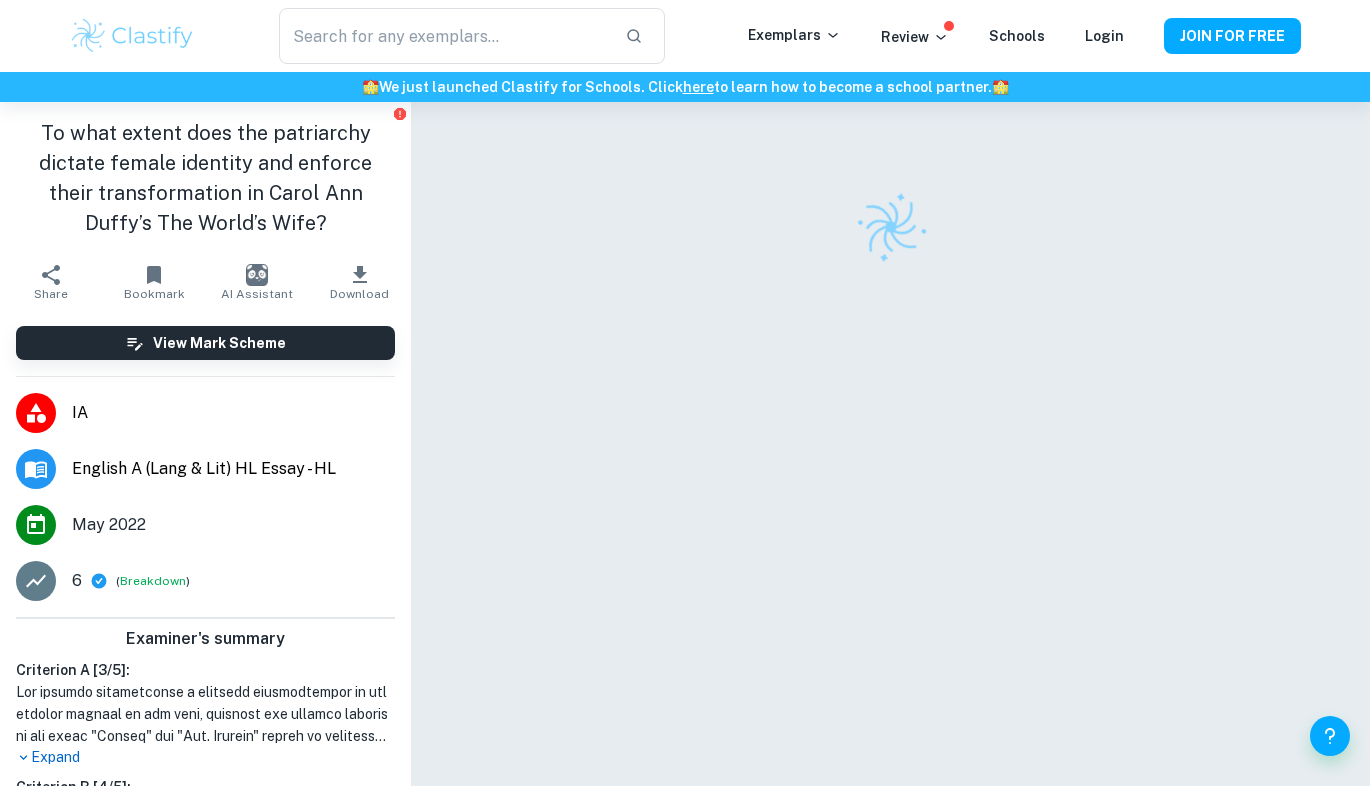 scroll, scrollTop: 0, scrollLeft: 0, axis: both 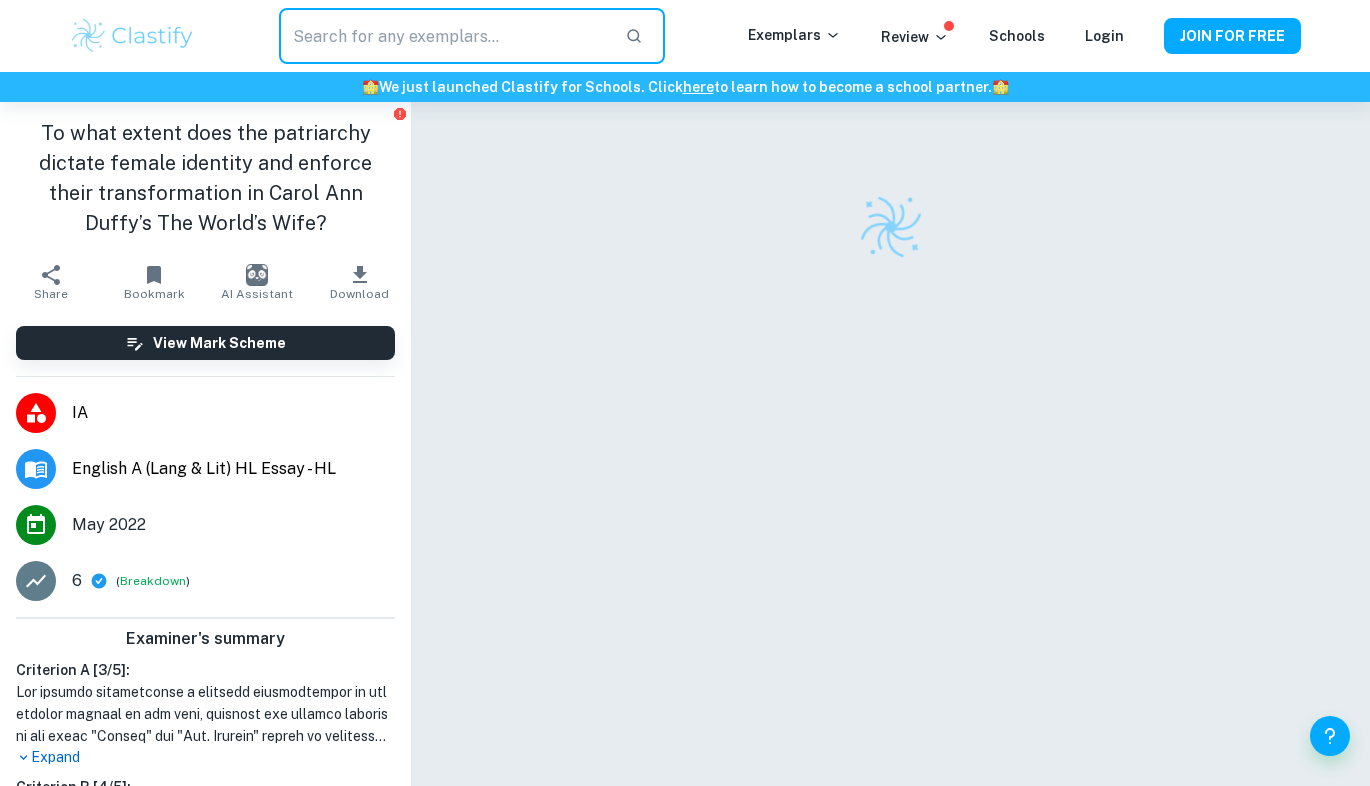 click at bounding box center [444, 36] 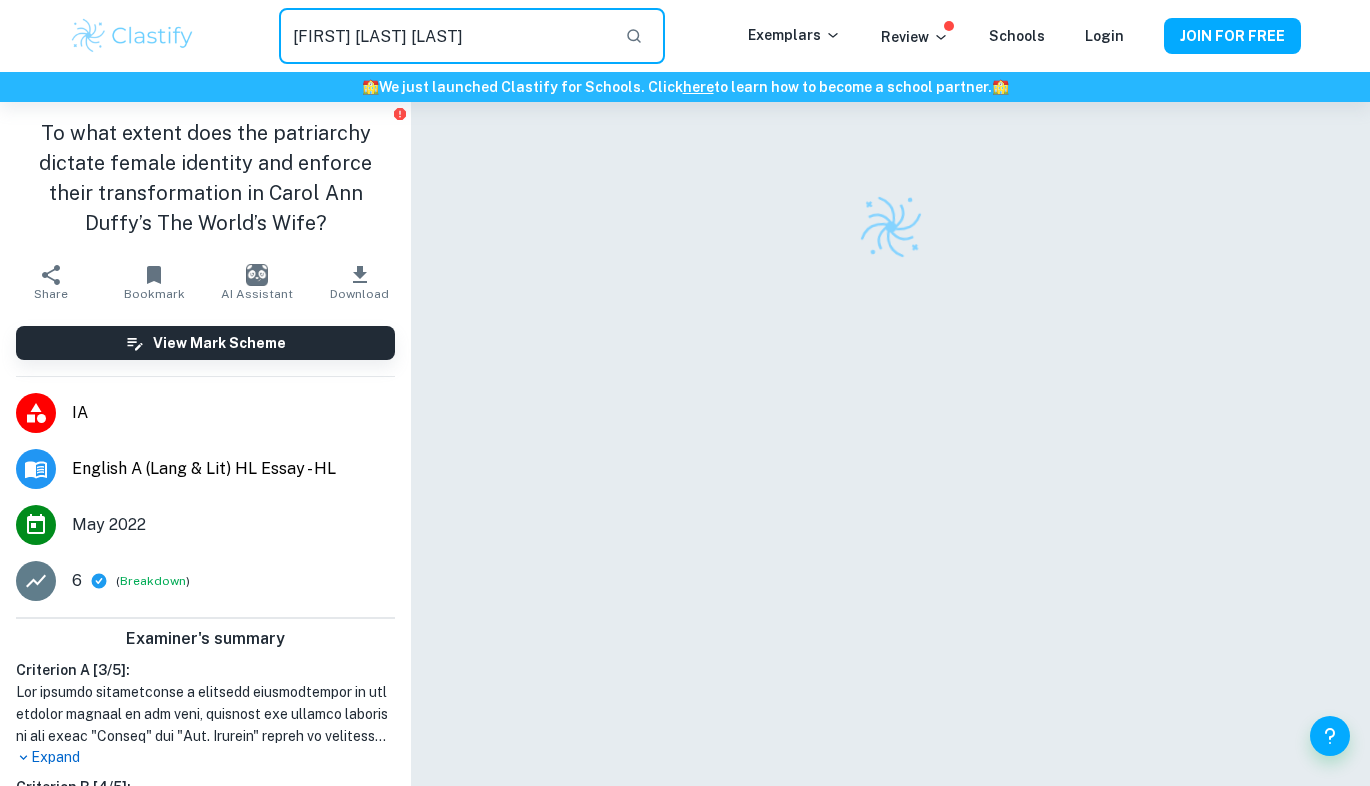 type on "carol ann dufffy" 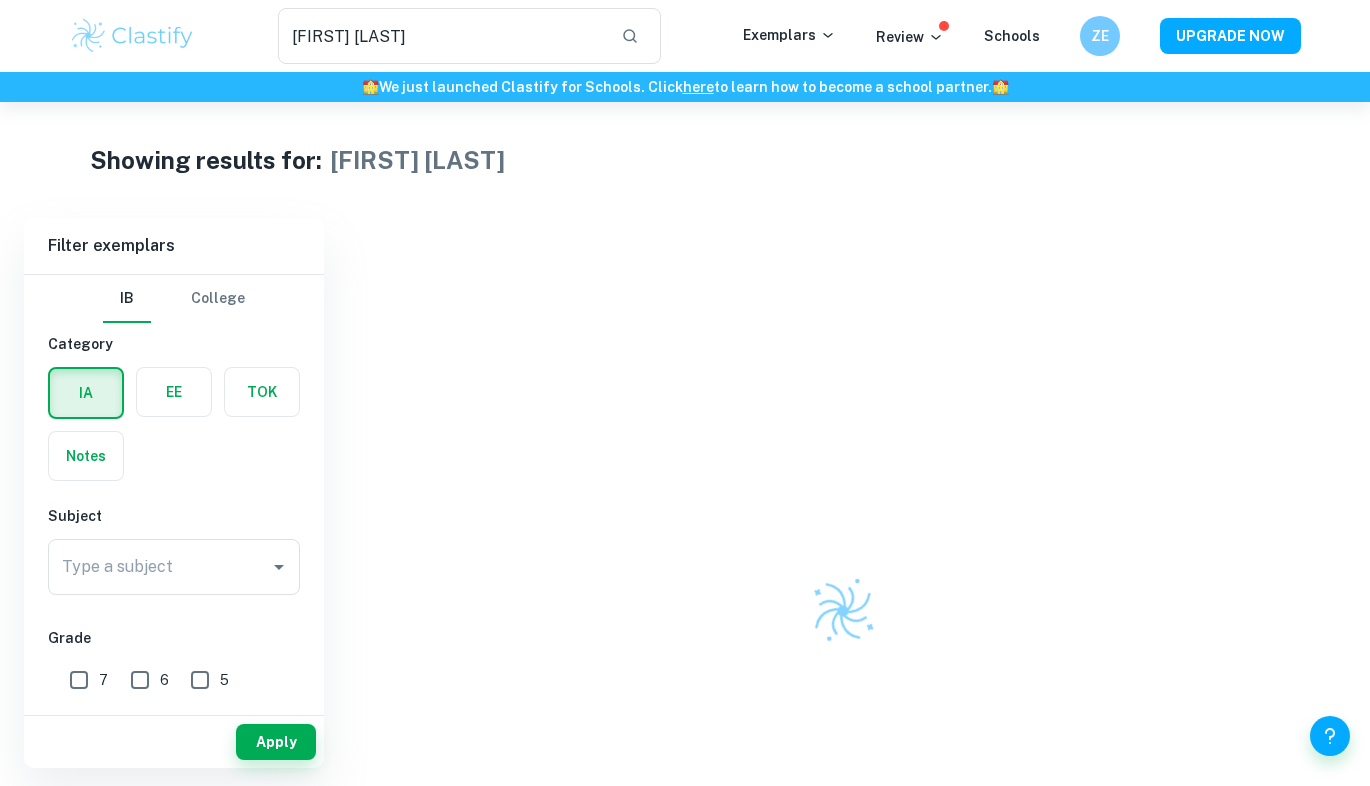 scroll, scrollTop: 0, scrollLeft: 0, axis: both 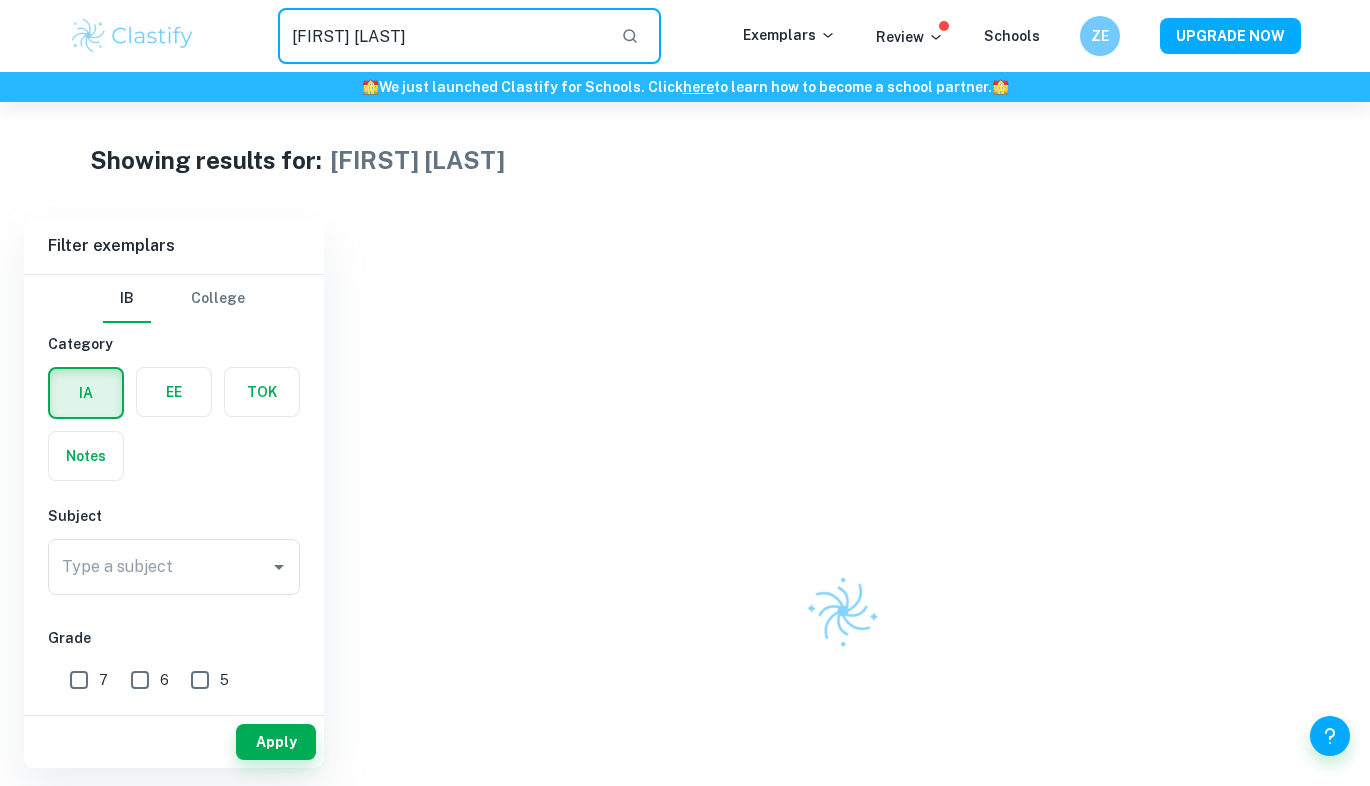 click on "[FIRST] [LAST]" at bounding box center (441, 36) 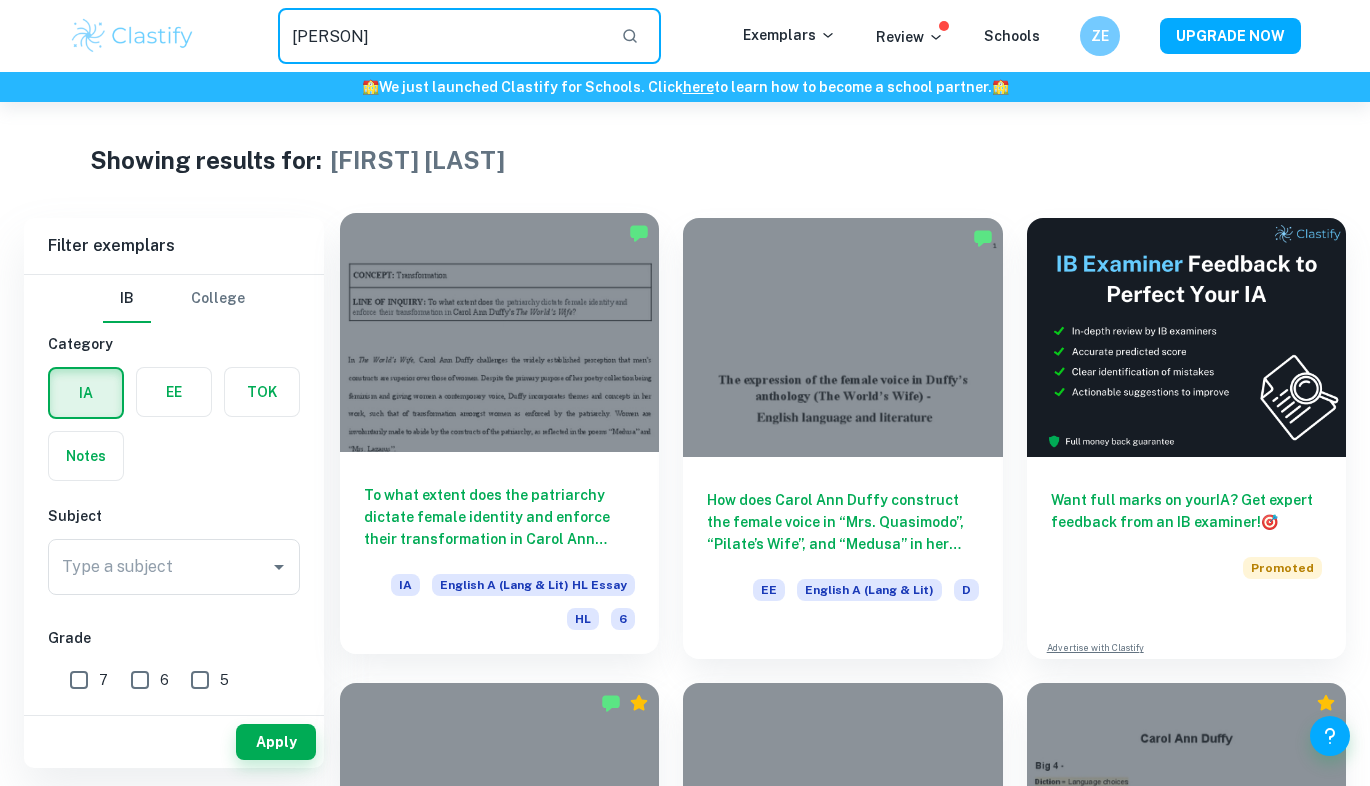 type on "[PERSON]" 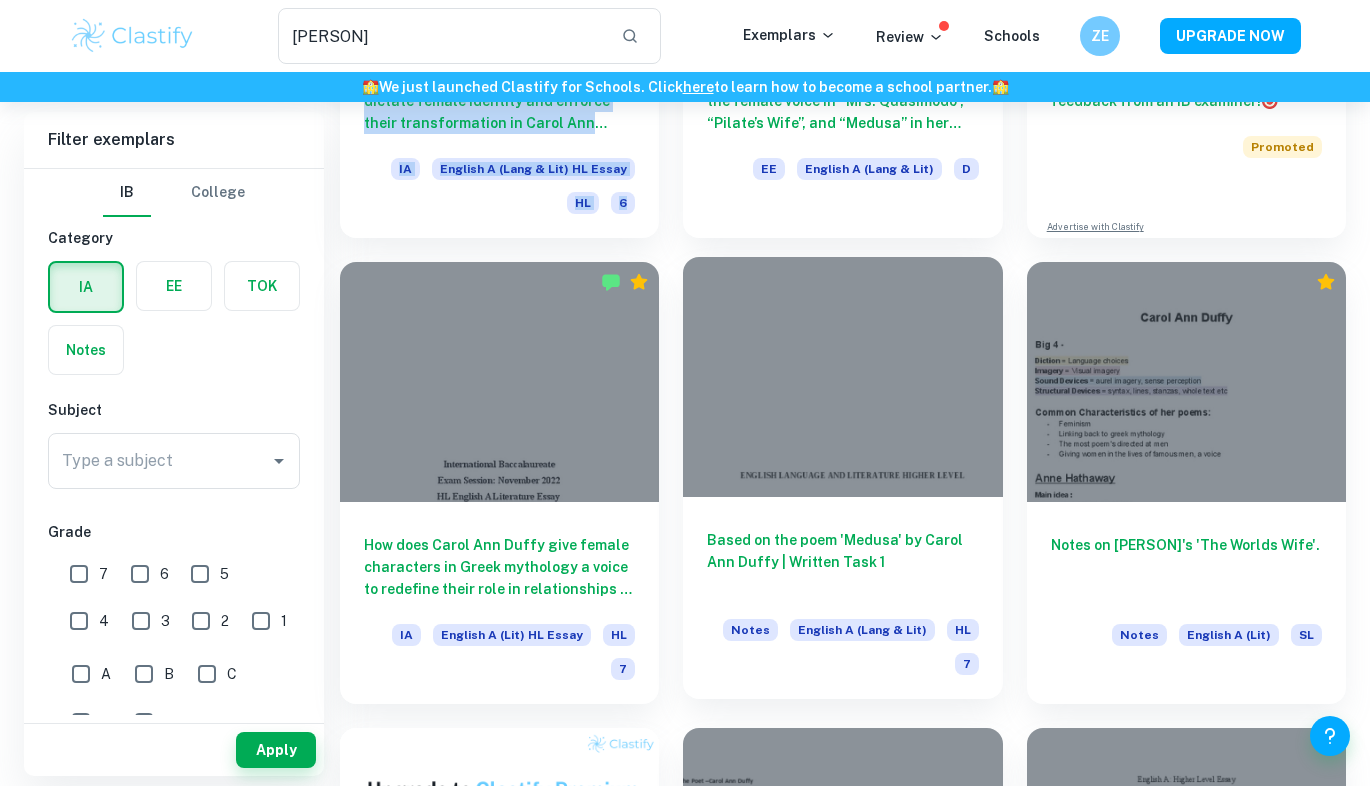 scroll, scrollTop: 442, scrollLeft: 0, axis: vertical 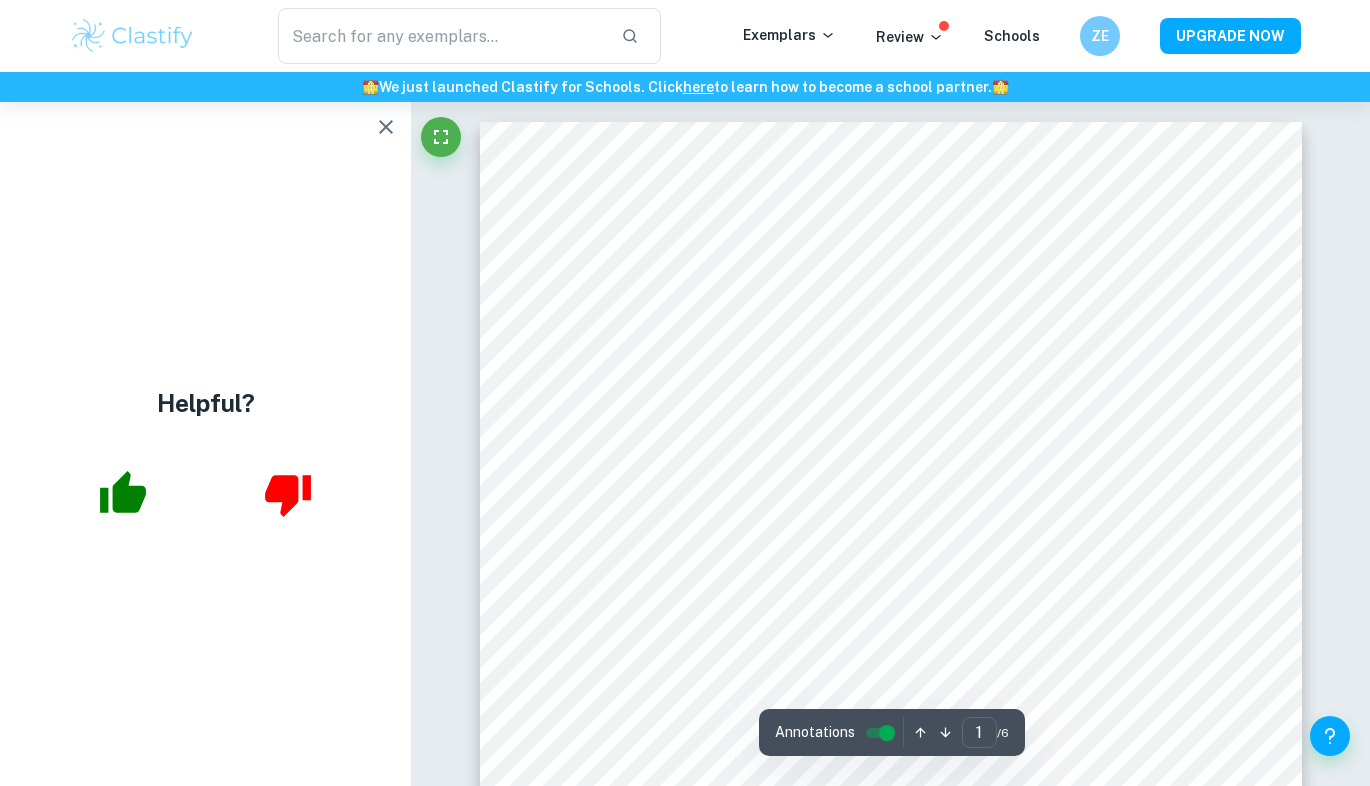 click 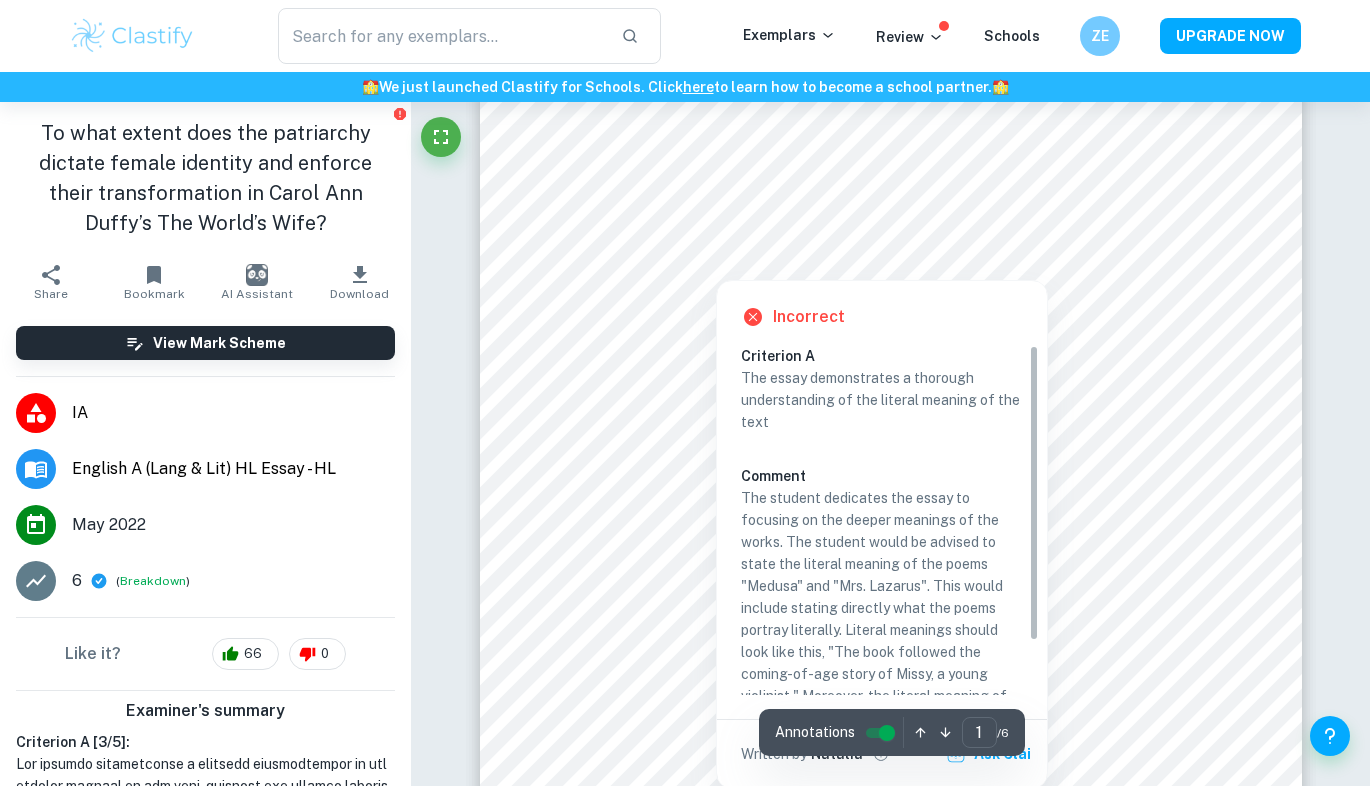 scroll, scrollTop: 215, scrollLeft: 0, axis: vertical 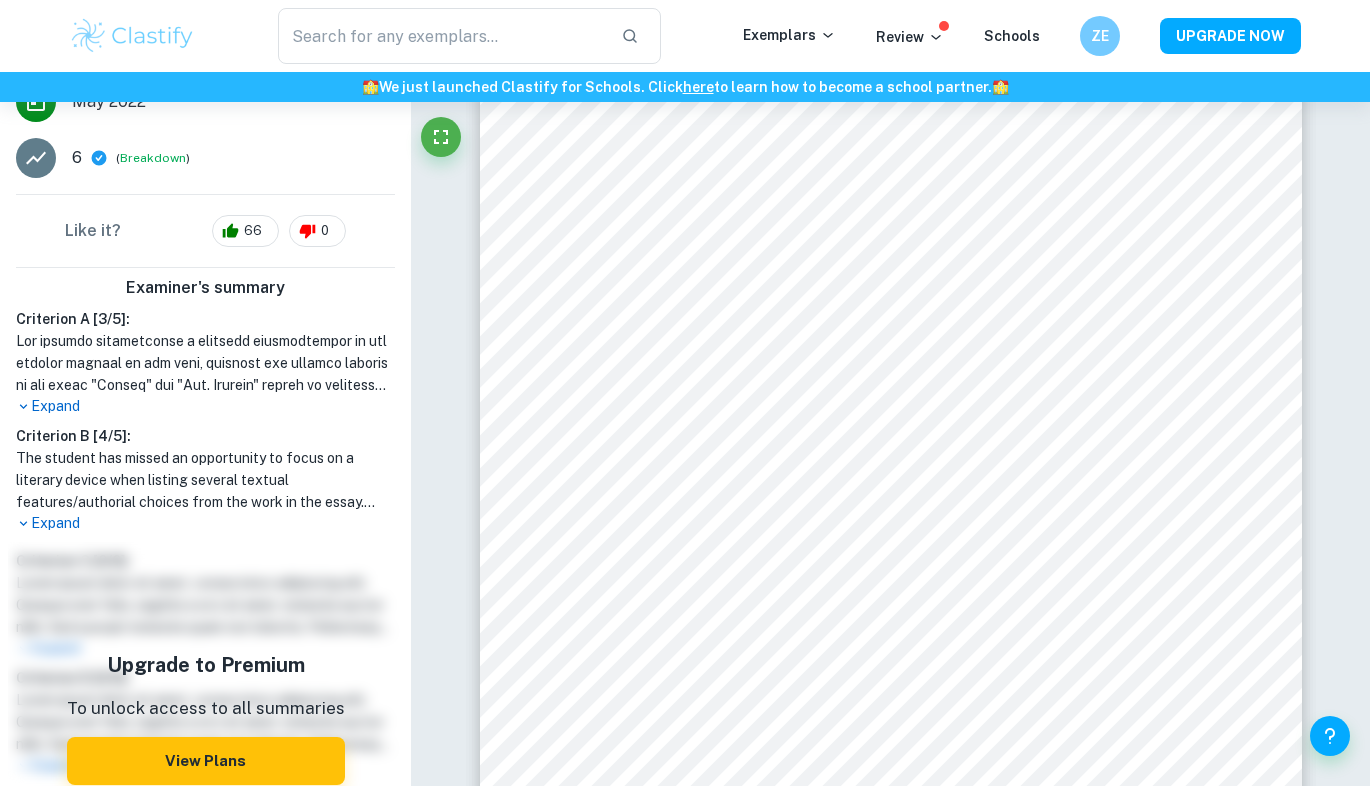 click on "Expand" at bounding box center [205, 523] 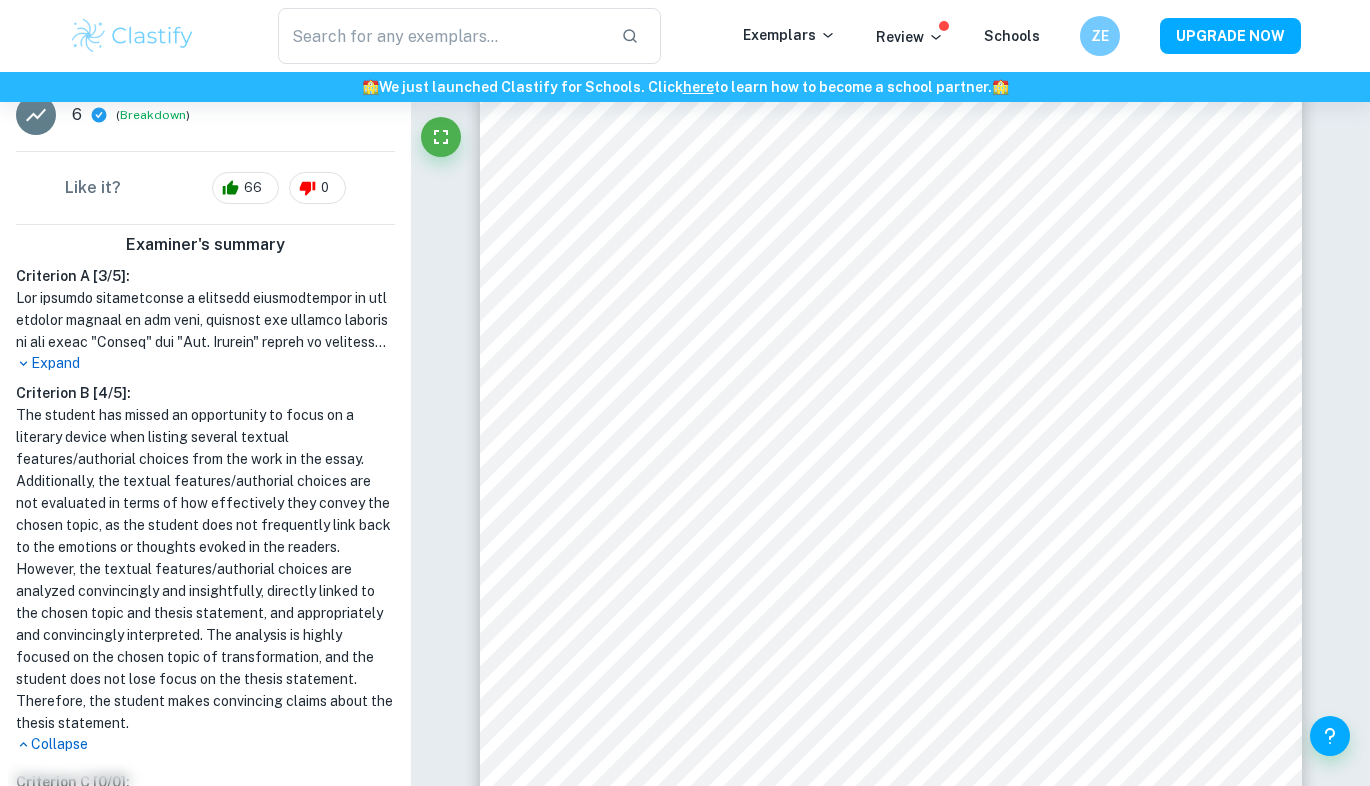 scroll, scrollTop: 472, scrollLeft: 0, axis: vertical 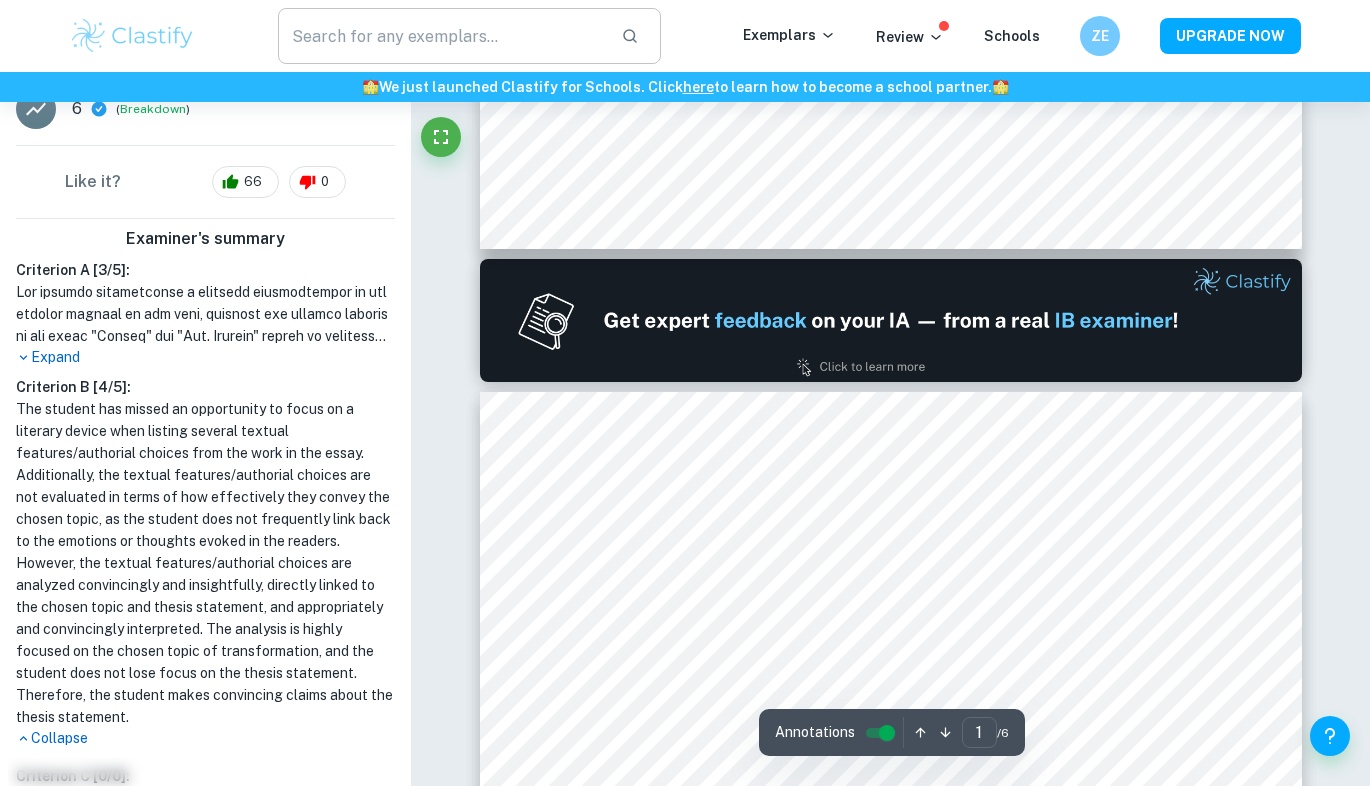 type on "2" 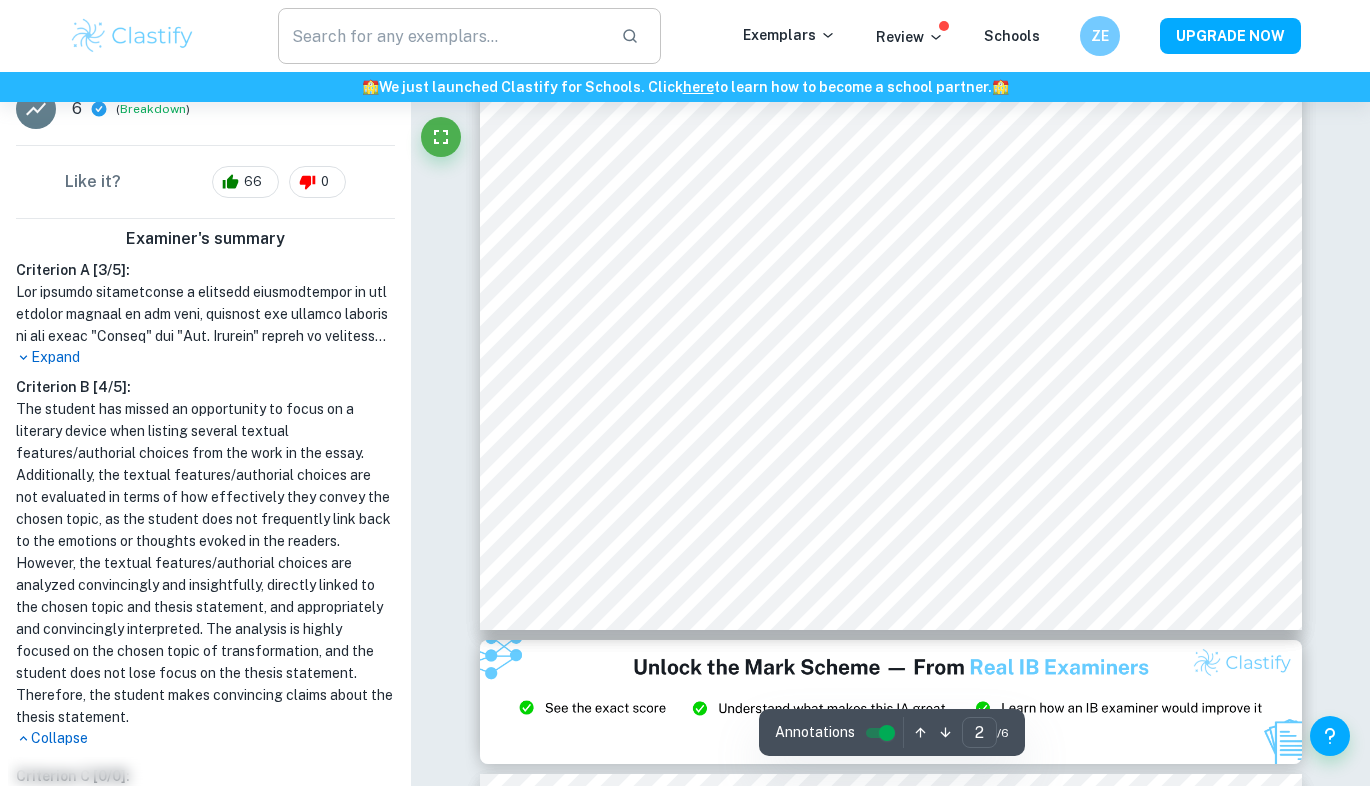 scroll, scrollTop: 1961, scrollLeft: 0, axis: vertical 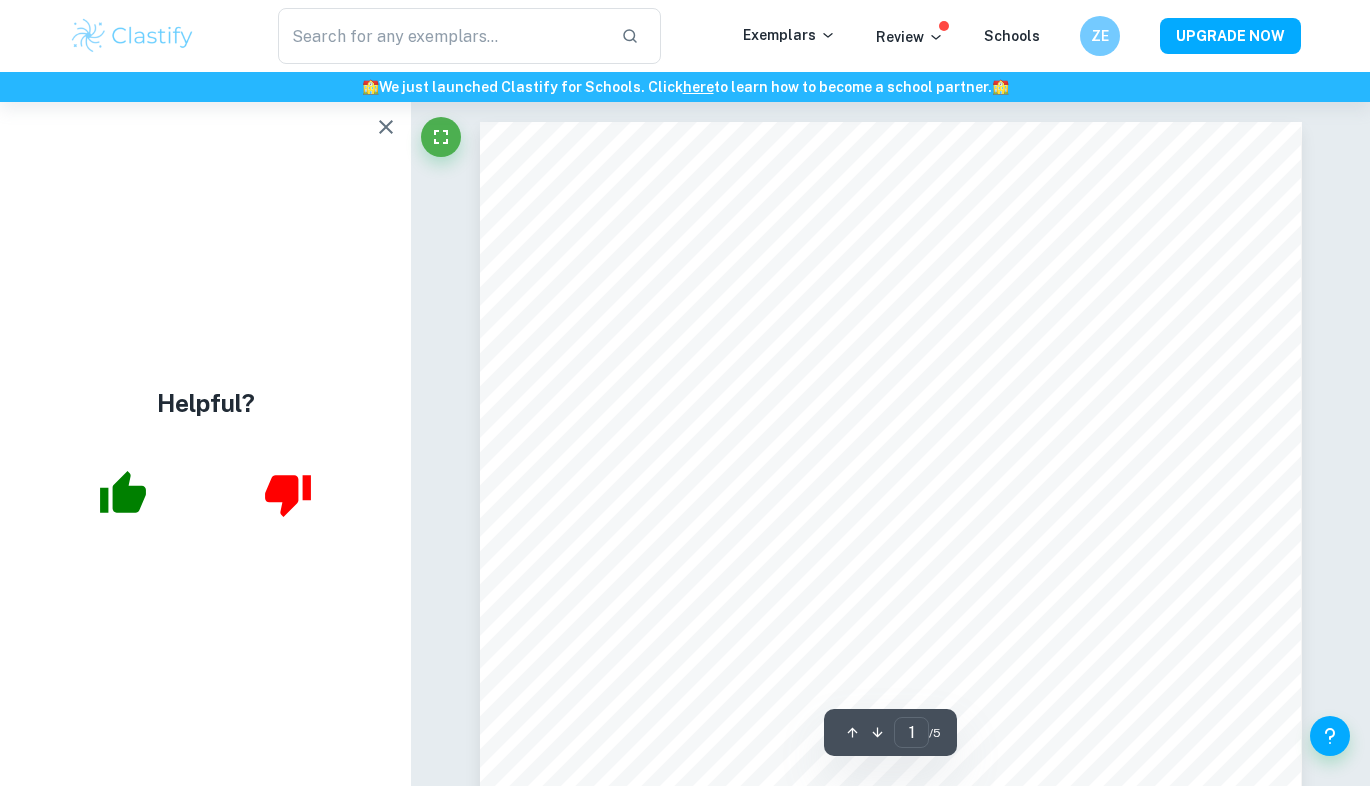 click 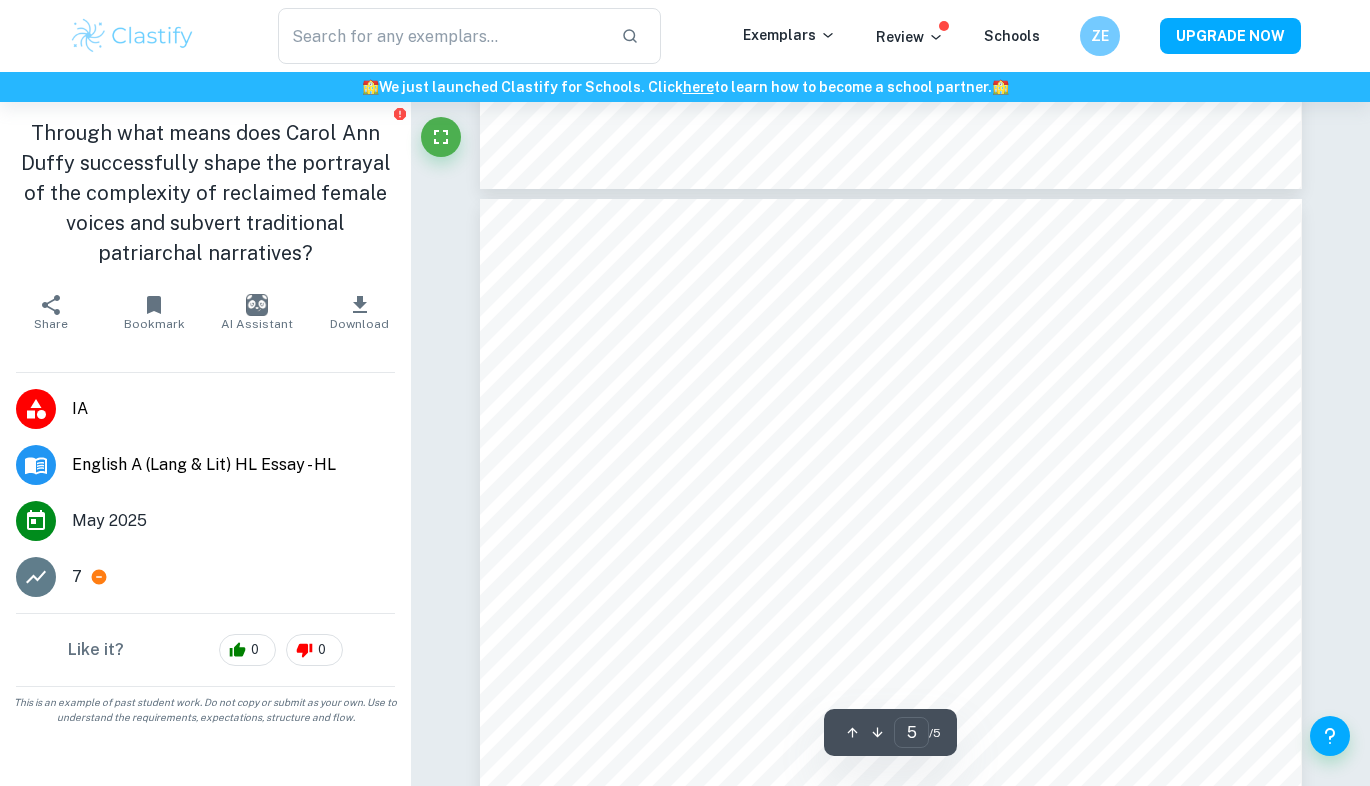 scroll, scrollTop: 4977, scrollLeft: 0, axis: vertical 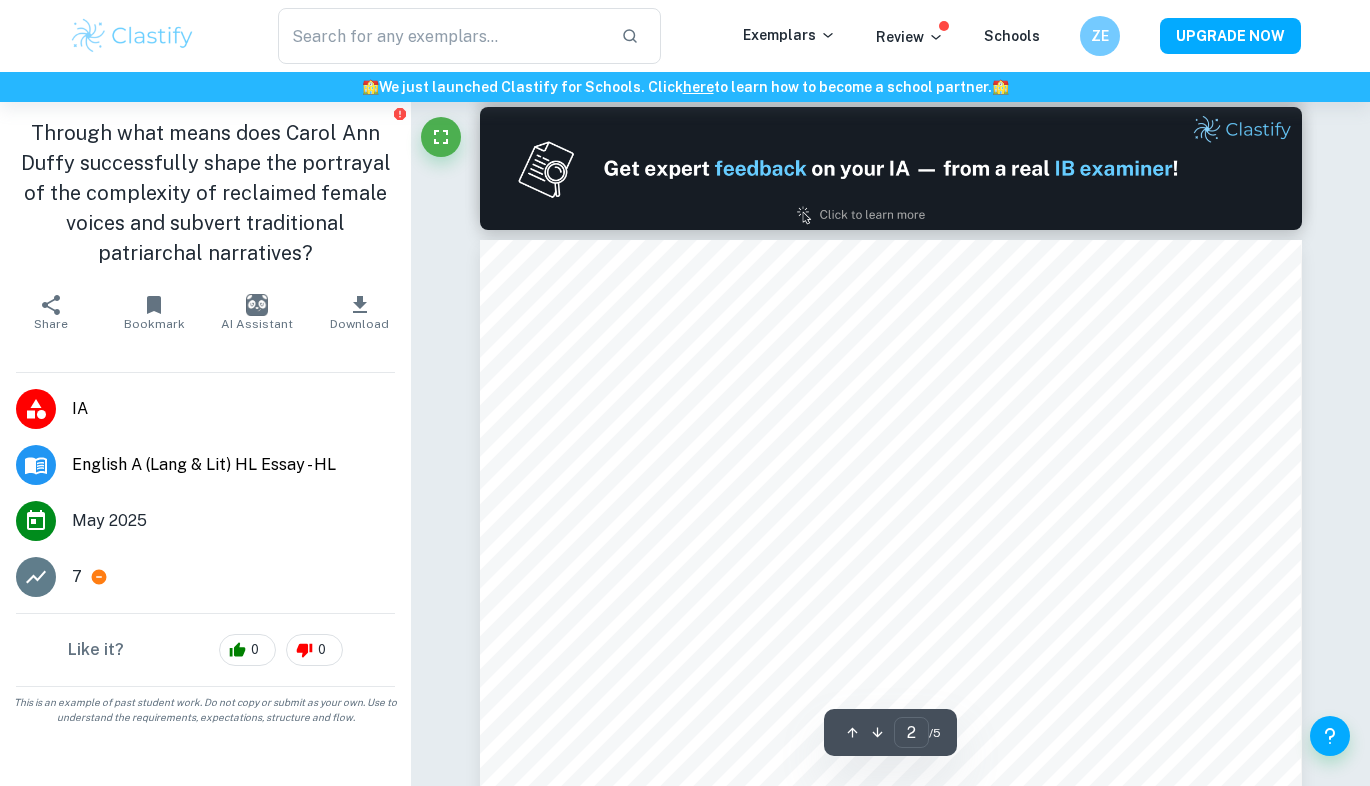 type on "1" 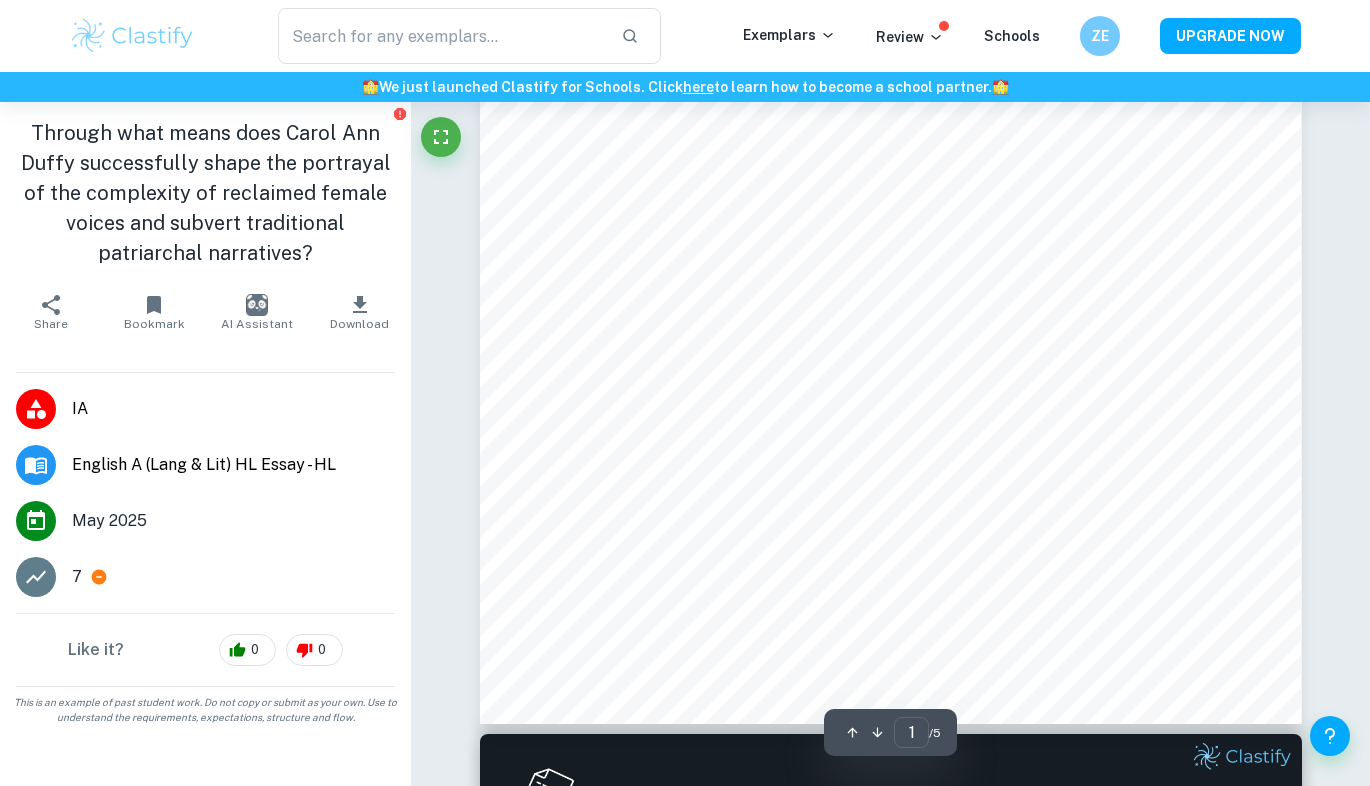 scroll, scrollTop: 0, scrollLeft: 0, axis: both 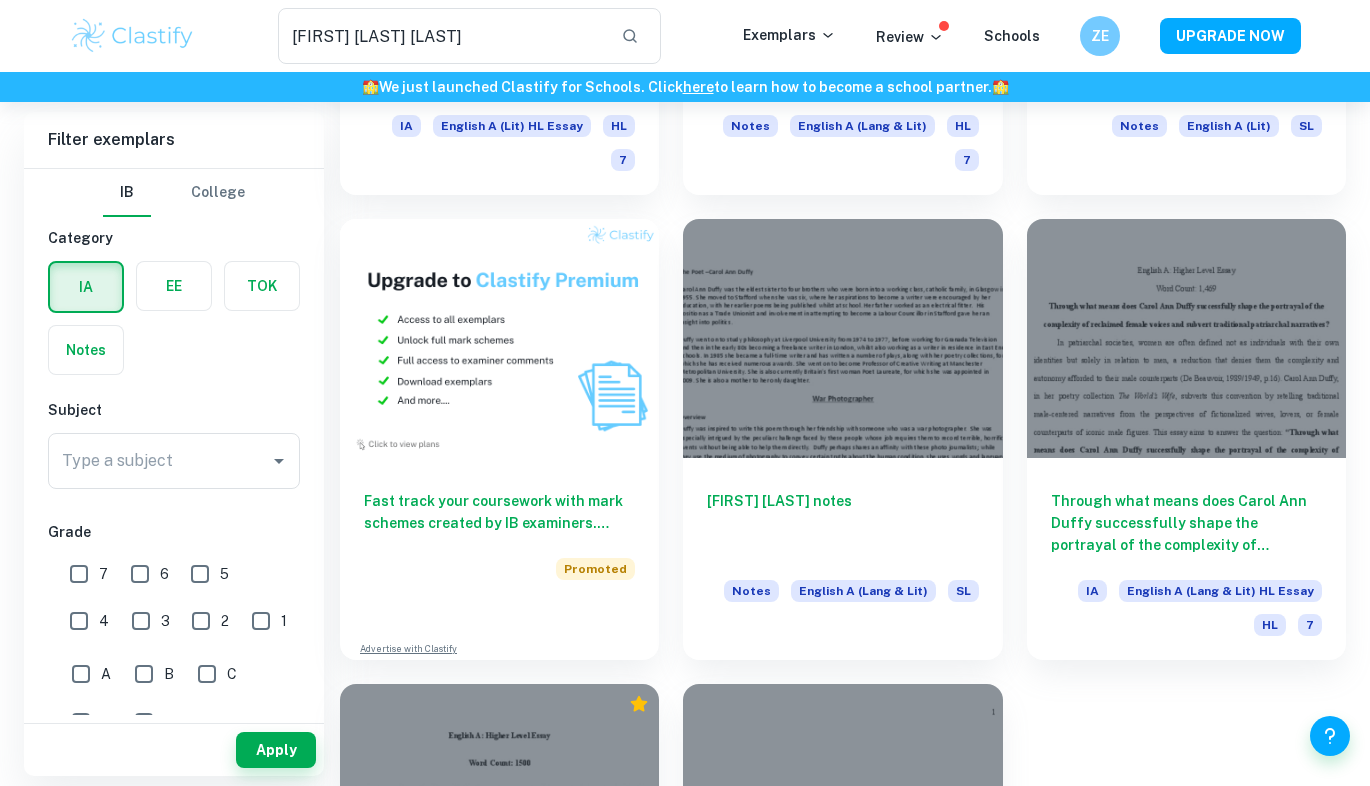 click on "To what extent does the patriarchy dictate female identity and enforce their transformation in Carol Ann Duffy’s The World’s Wife? IA English A (Lang & Lit) HL Essay HL 6 How does Carol Ann Duffy construct the female voice in “Mrs. Quasimodo”, “Pilate’s Wife”, and “Medusa” in her anthology “The World’s Wife”? EE English A (Lang & Lit) D Want full marks on your  IA ? Get expert feedback from an IB examiner!  🎯 Promoted Advertise with Clastify How does Carol Ann Duffy give female characters in Greek mythology a voice to redefine their role in relationships in her anthology ‘The World’s Wife’? IA English A (Lit) HL Essay HL 7 Based on the poem 'Medusa' by Carol Ann Duffy  | Written Task 1 Notes English A (Lang & Lit) HL 7 Notes on Carol Ann Duffy's 'The Worlds Wife'. Notes English A (Lit) SL Fast track your coursework with mark schemes created by IB examiners. Upgrade now  🚀 Promoted Advertise with Clastify   Carol Ann Duffy notes Notes English A (Lang & Lit) SL IA HL 7 IA HL" at bounding box center [831, 195] 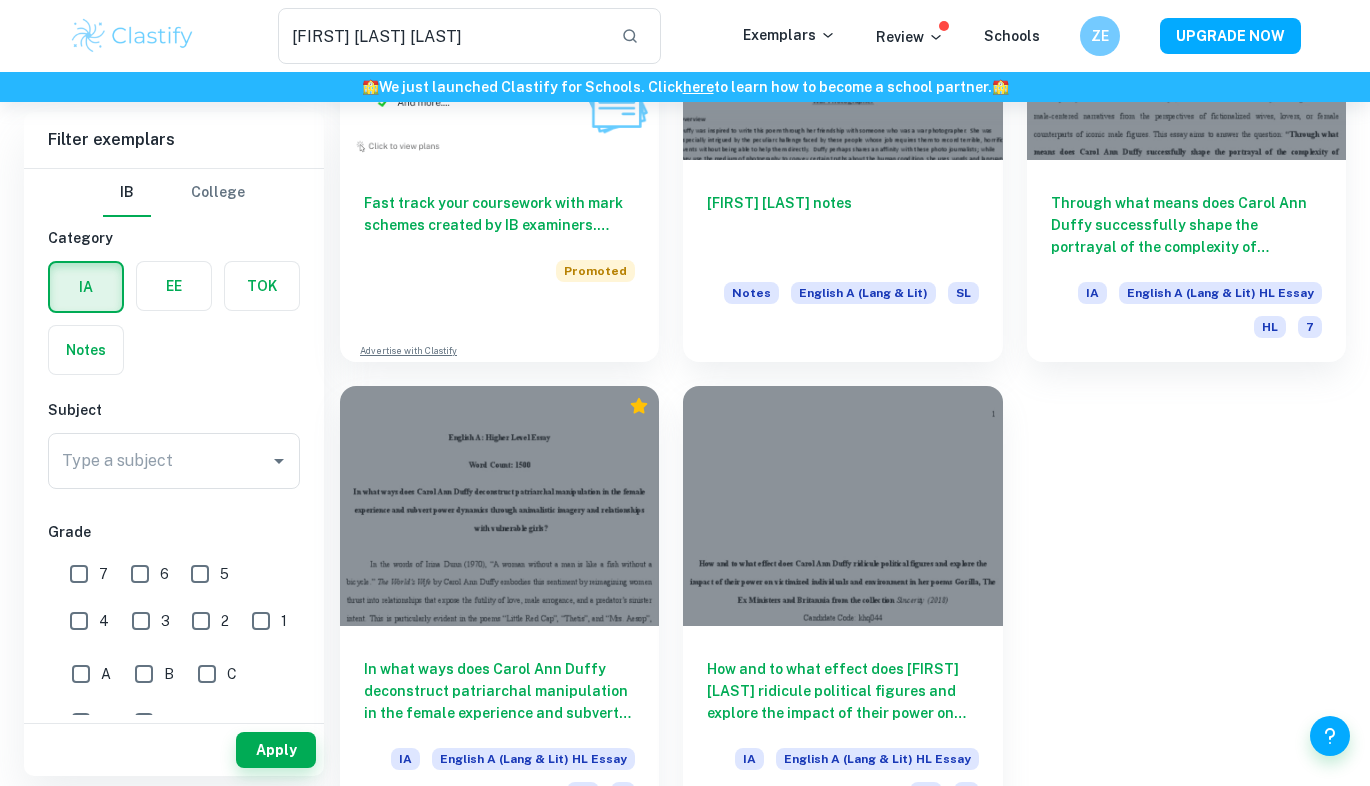 scroll, scrollTop: 1270, scrollLeft: 0, axis: vertical 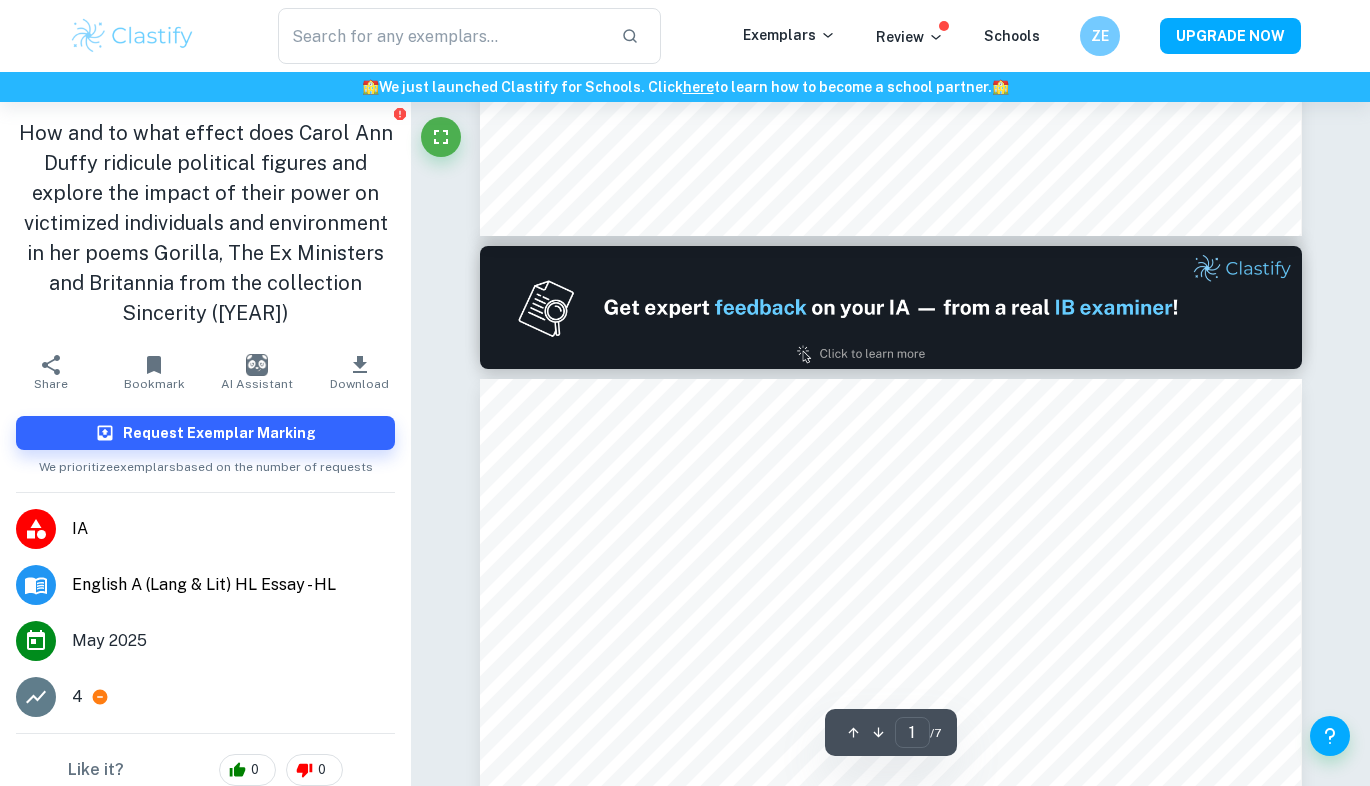 type on "2" 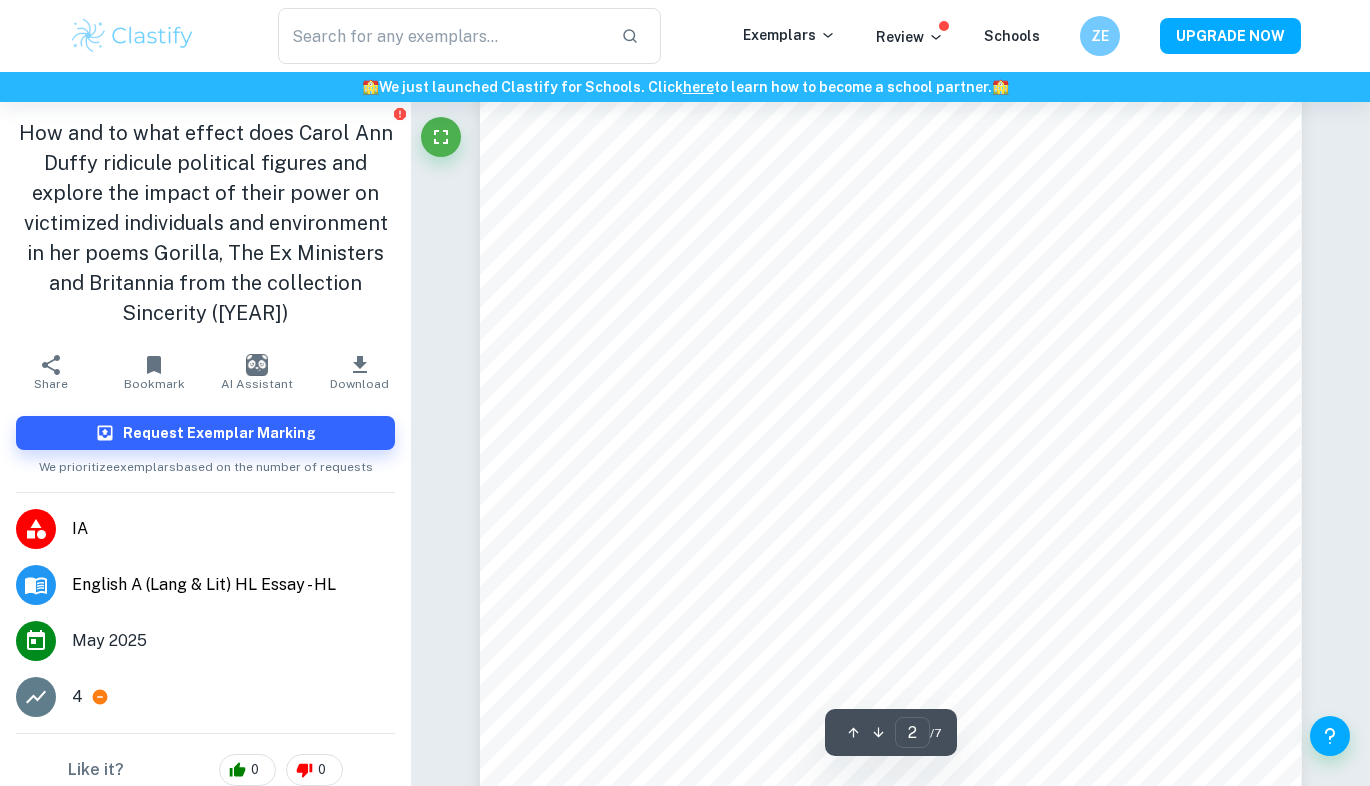 scroll, scrollTop: 1619, scrollLeft: 0, axis: vertical 